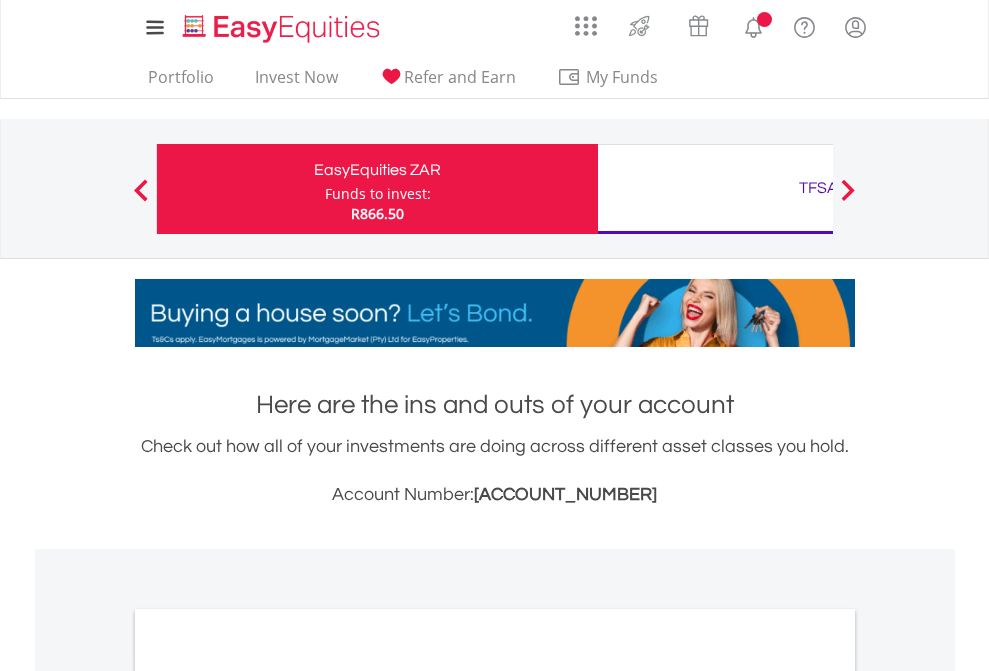 scroll, scrollTop: 0, scrollLeft: 0, axis: both 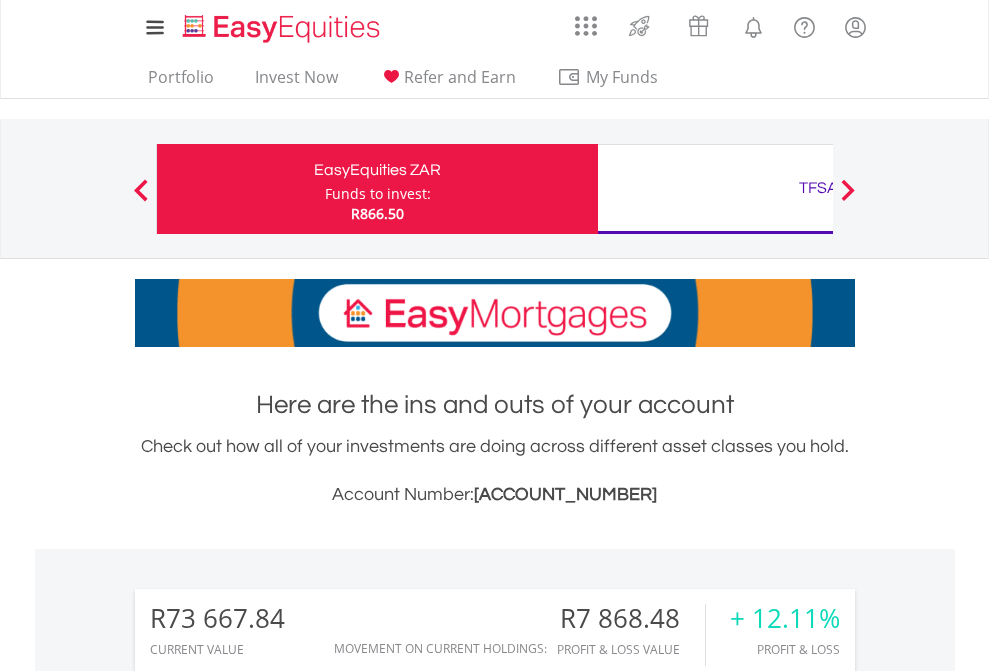 click on "Funds to invest:" at bounding box center (378, 194) 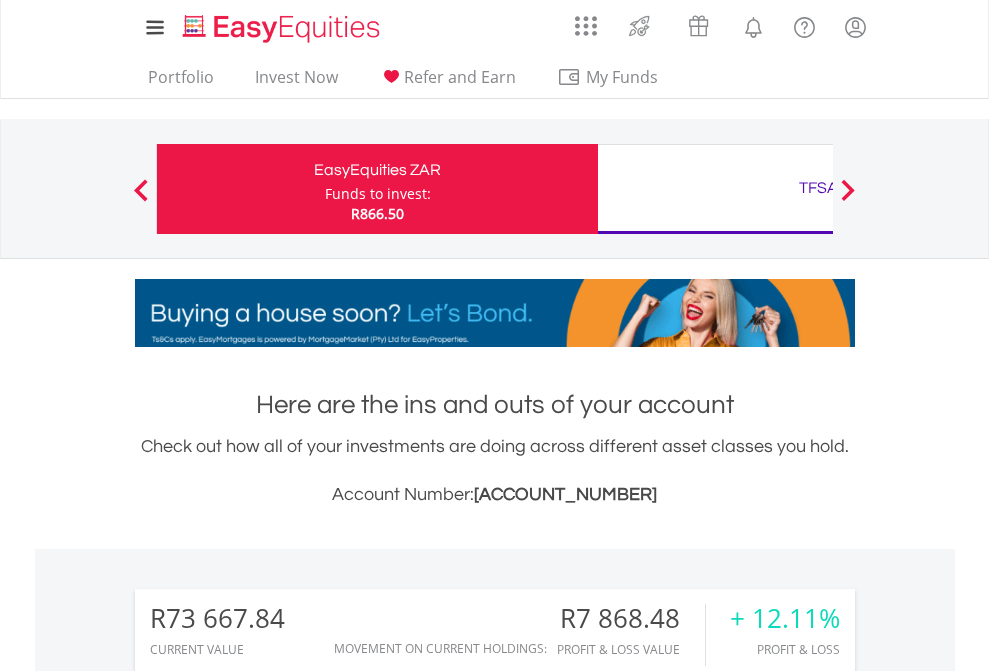 scroll, scrollTop: 999808, scrollLeft: 999687, axis: both 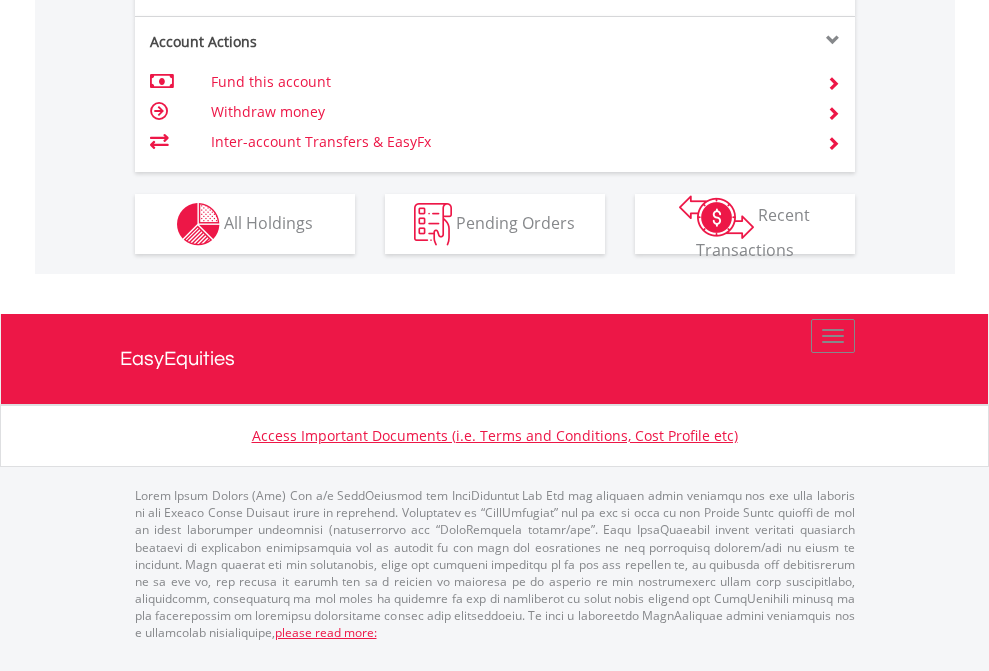 click on "Investment types" at bounding box center [706, -337] 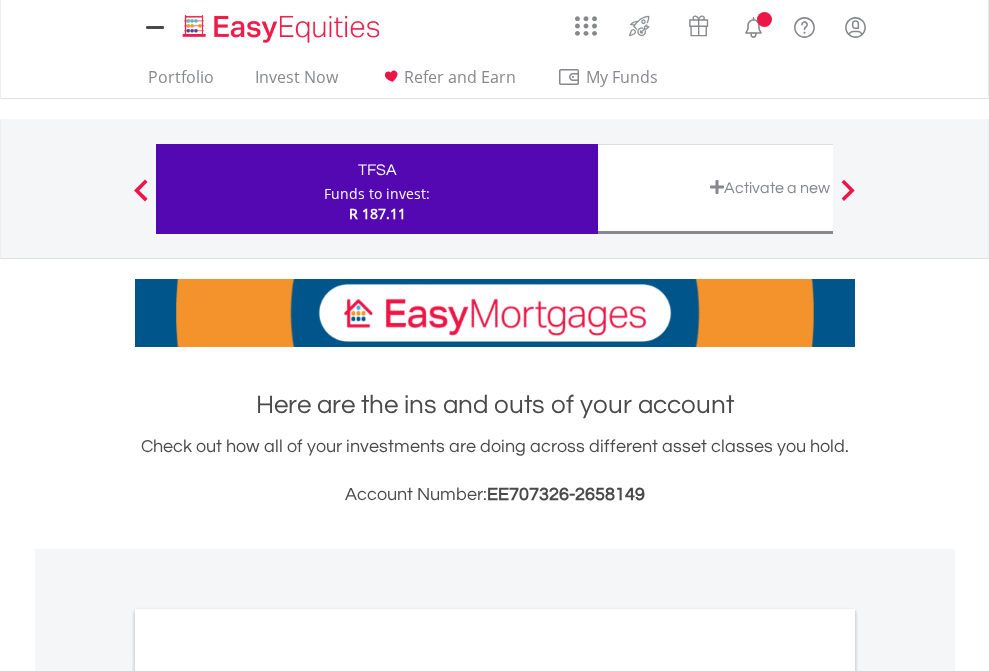 scroll, scrollTop: 0, scrollLeft: 0, axis: both 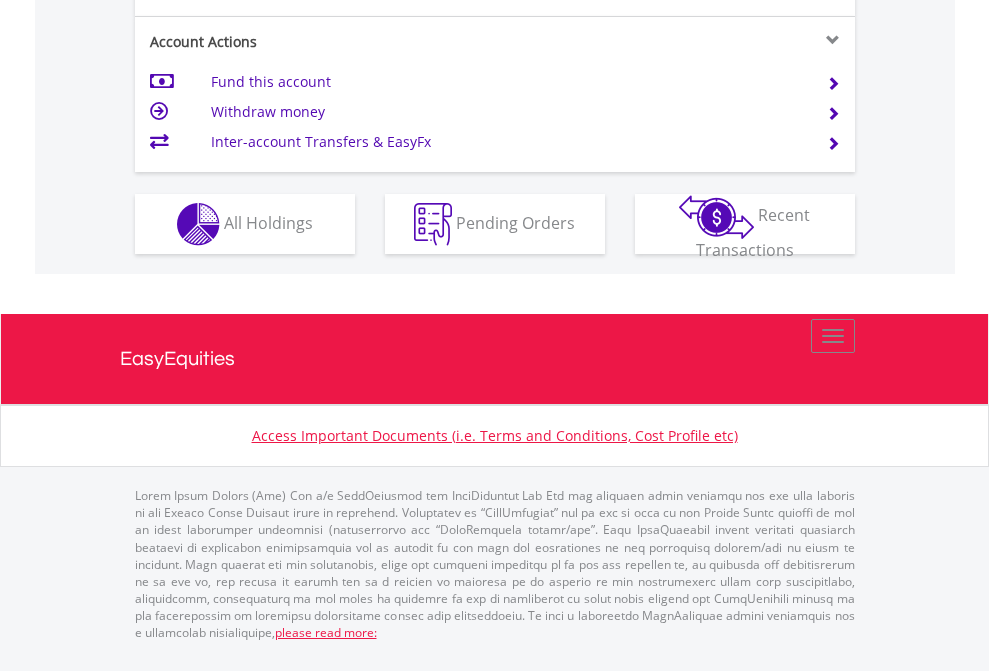 click on "Investment types" at bounding box center (706, -337) 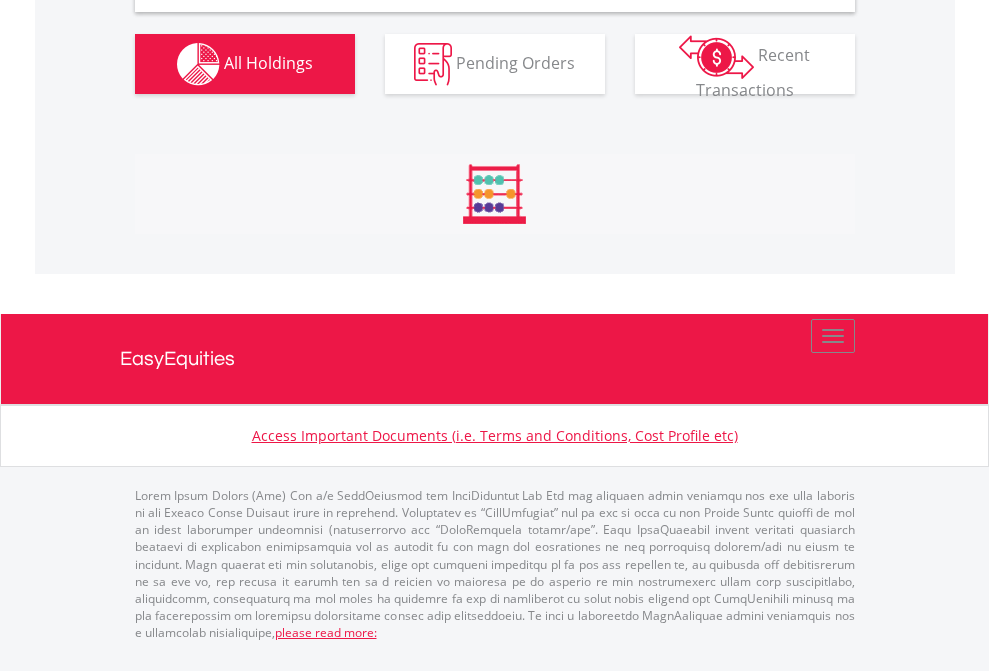 scroll, scrollTop: 1933, scrollLeft: 0, axis: vertical 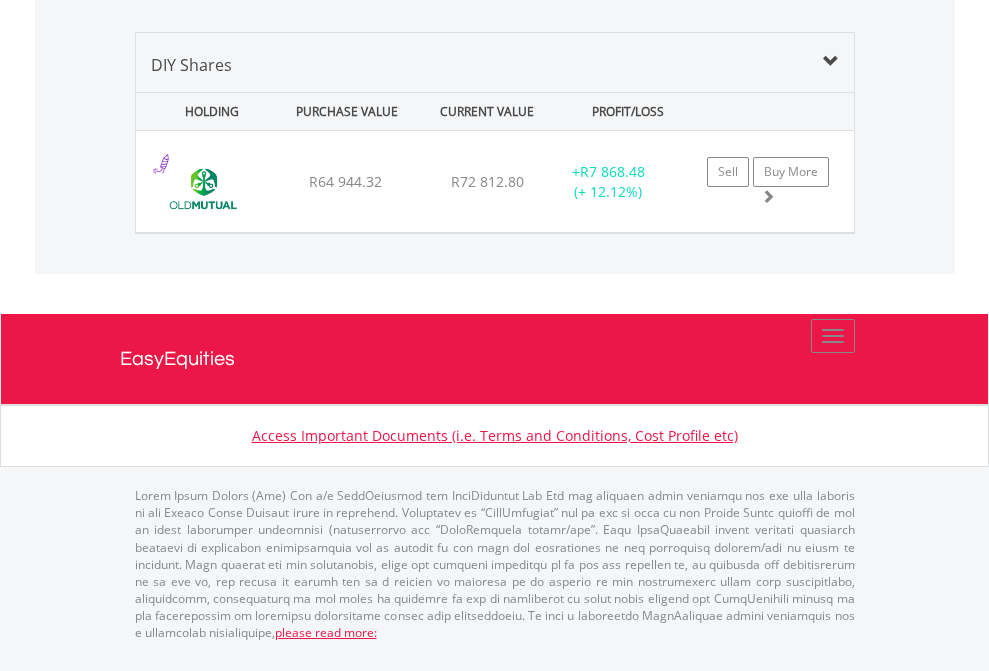 click on "TFSA" at bounding box center [818, -968] 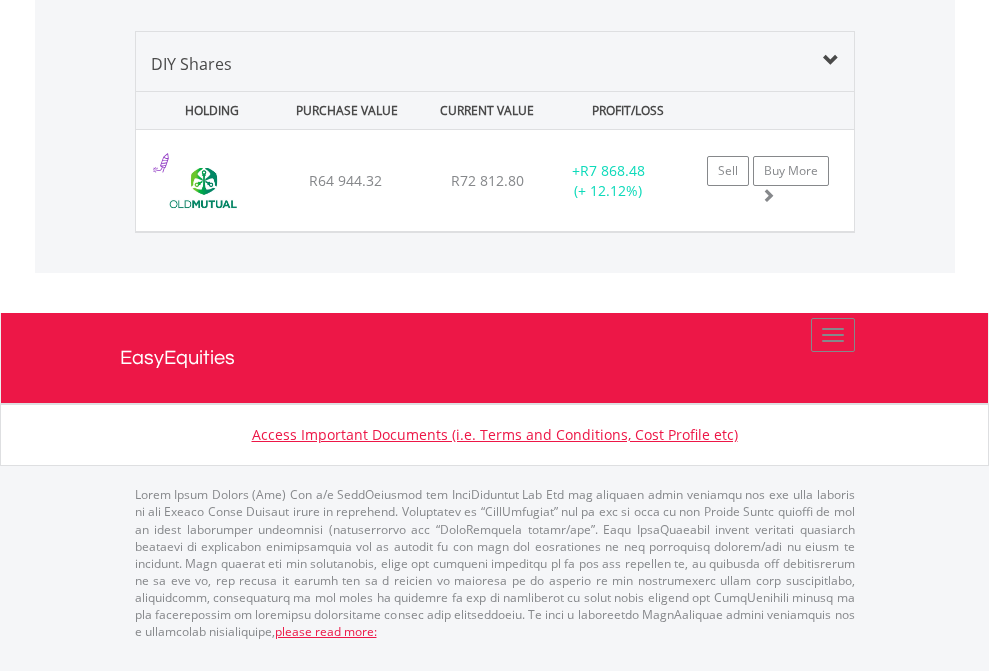 scroll, scrollTop: 144, scrollLeft: 0, axis: vertical 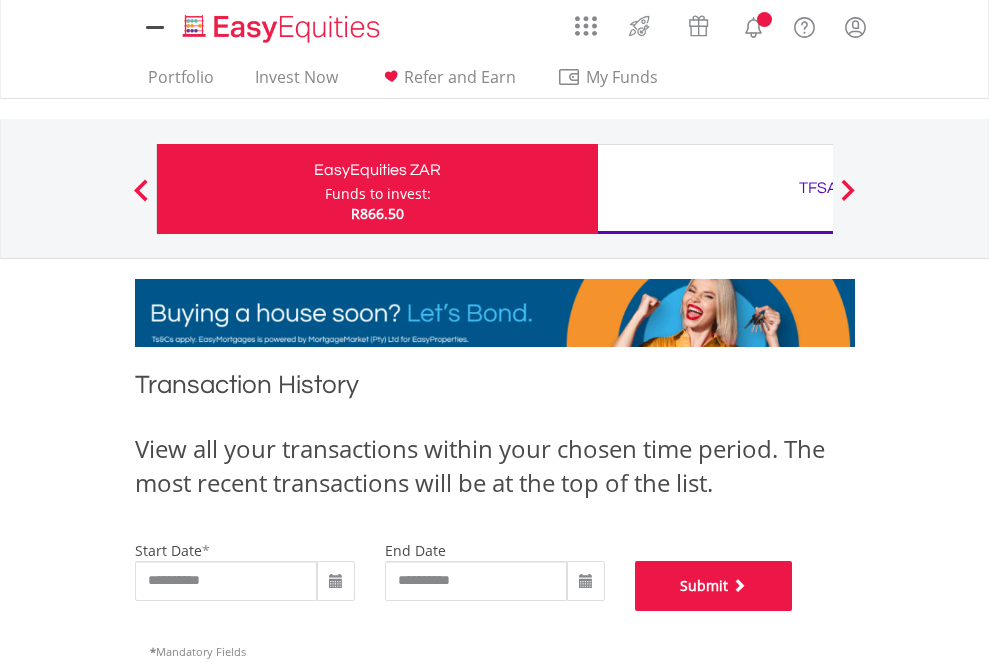 click on "Submit" at bounding box center [714, 586] 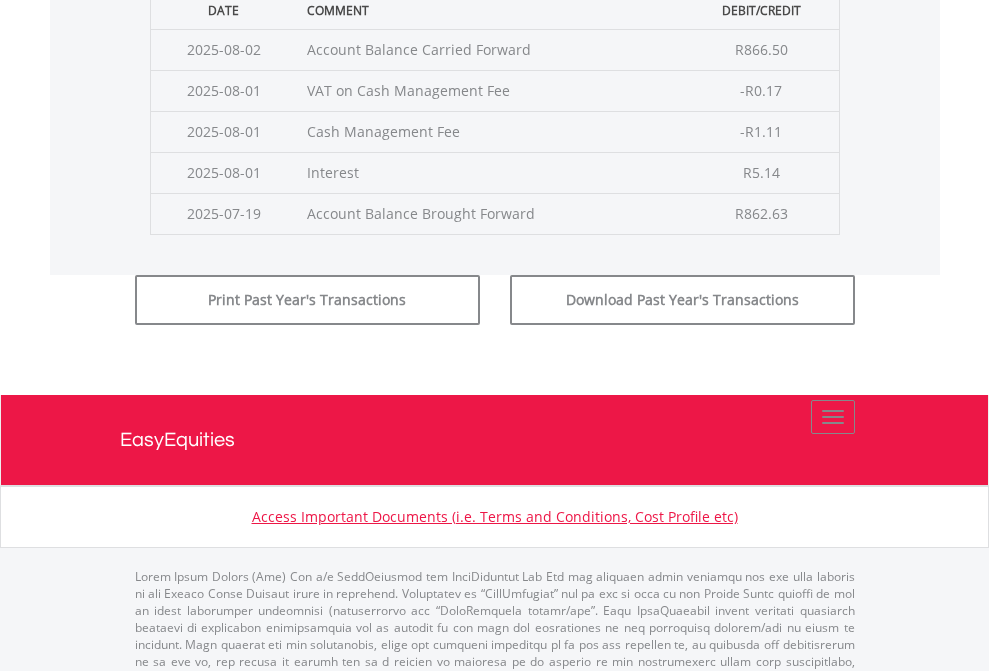 scroll, scrollTop: 811, scrollLeft: 0, axis: vertical 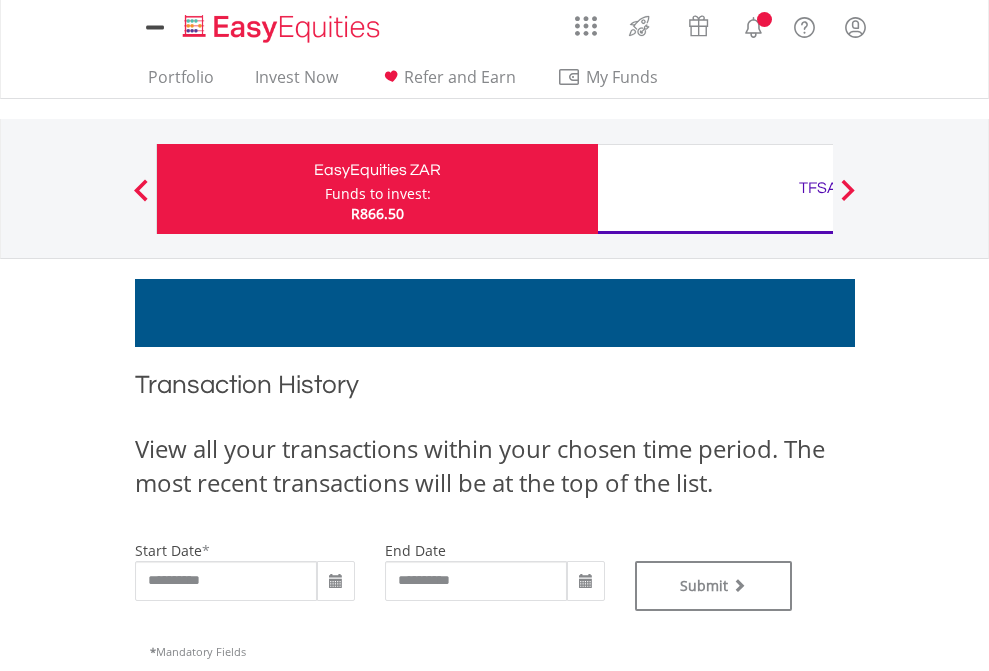 click on "TFSA" at bounding box center [818, 188] 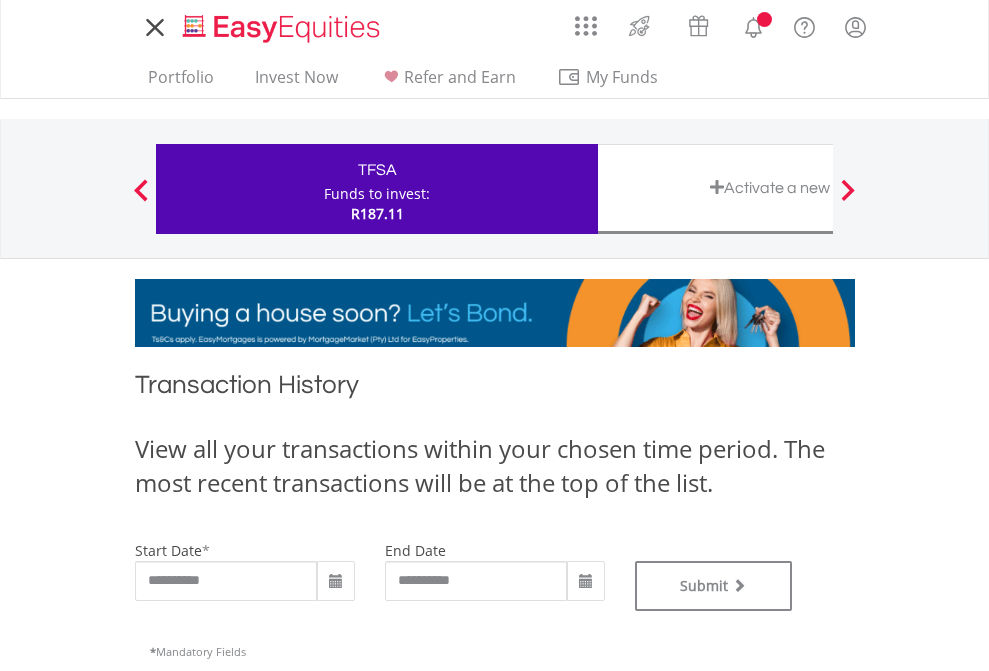 scroll, scrollTop: 0, scrollLeft: 0, axis: both 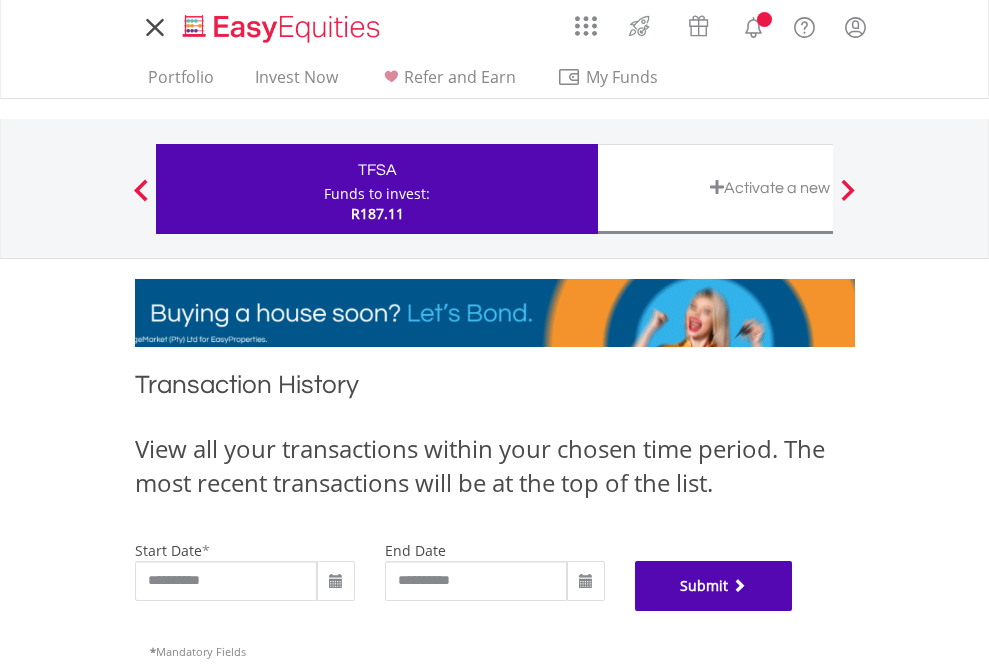 click on "Submit" at bounding box center [714, 586] 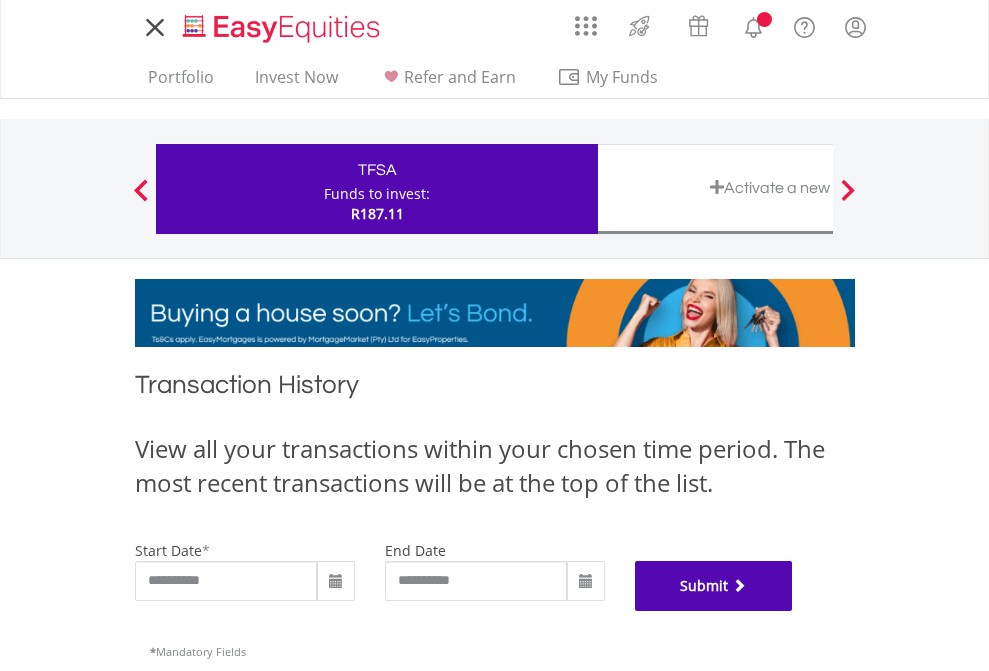 scroll, scrollTop: 811, scrollLeft: 0, axis: vertical 